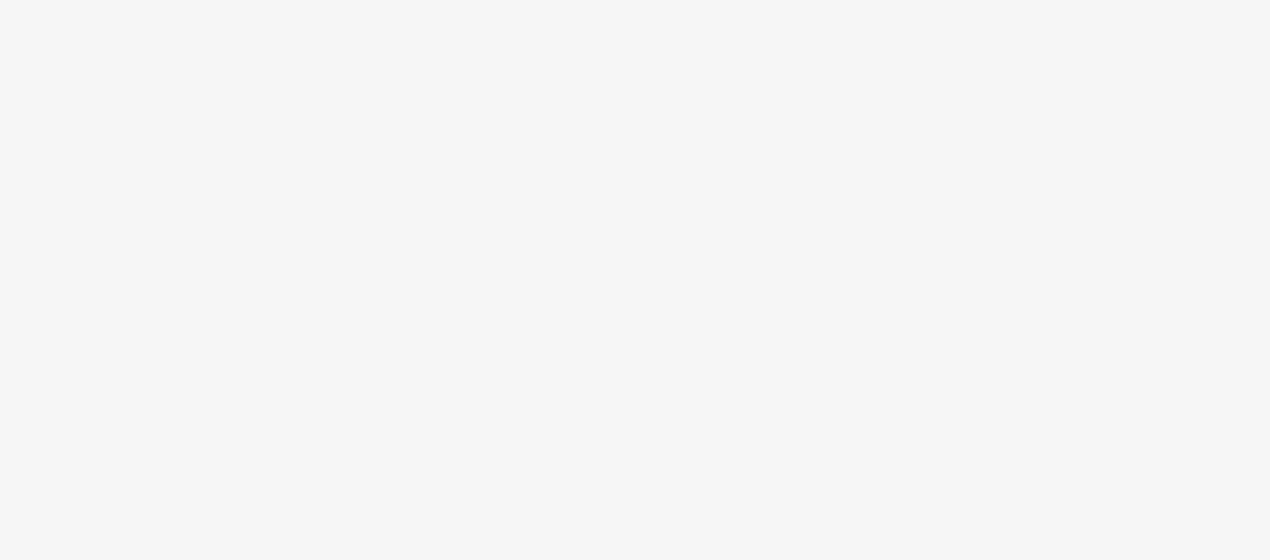 scroll, scrollTop: 0, scrollLeft: 0, axis: both 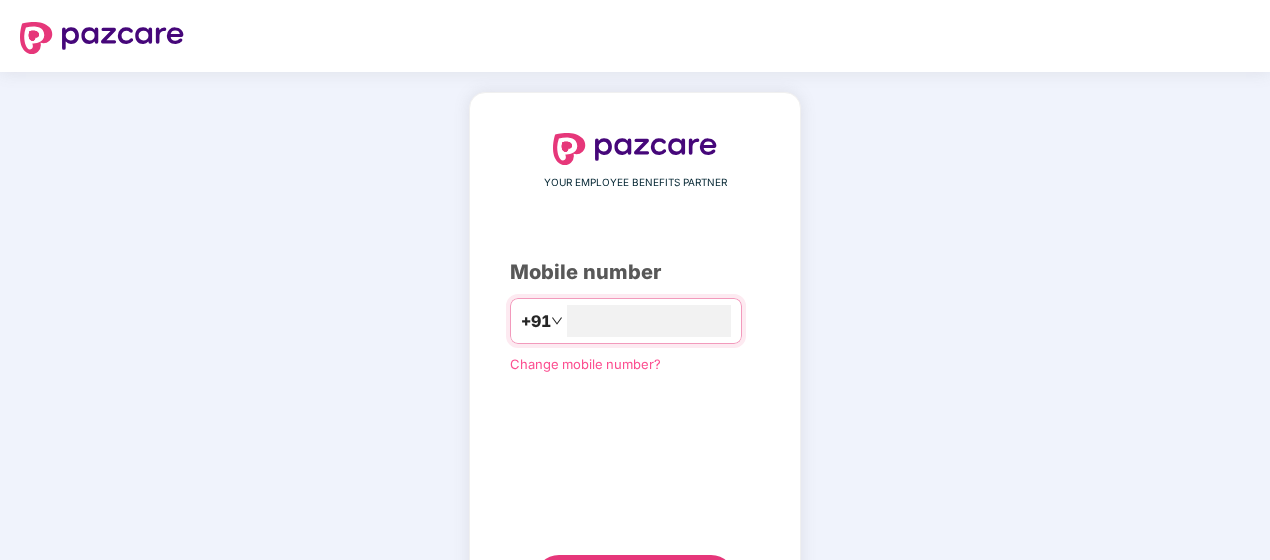 type on "**********" 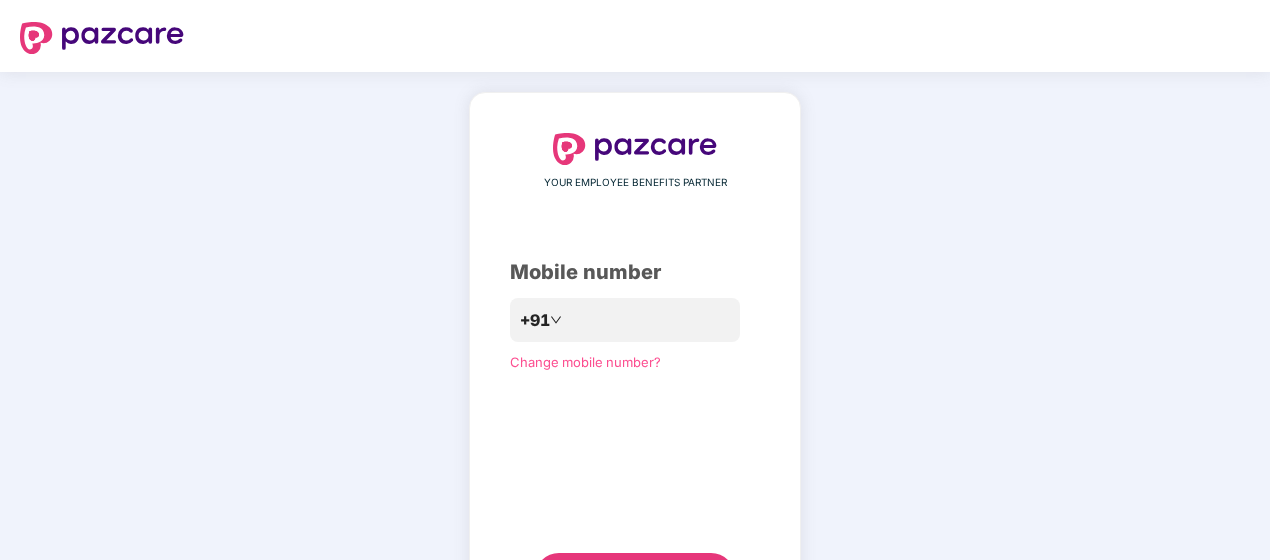 click on "Send OTP" at bounding box center [635, 577] 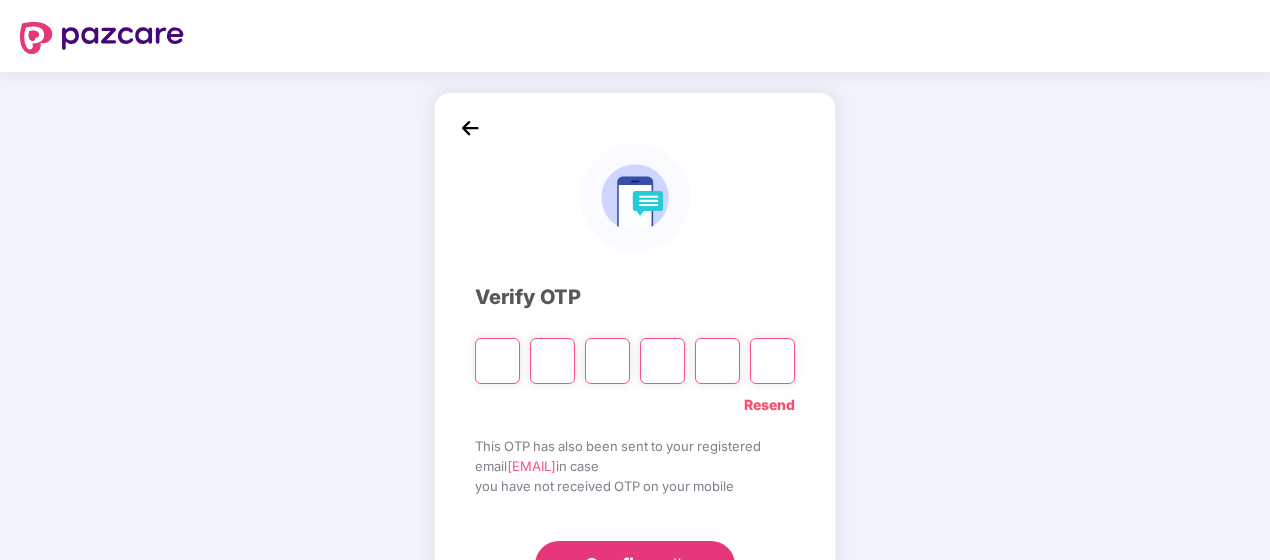 type on "*" 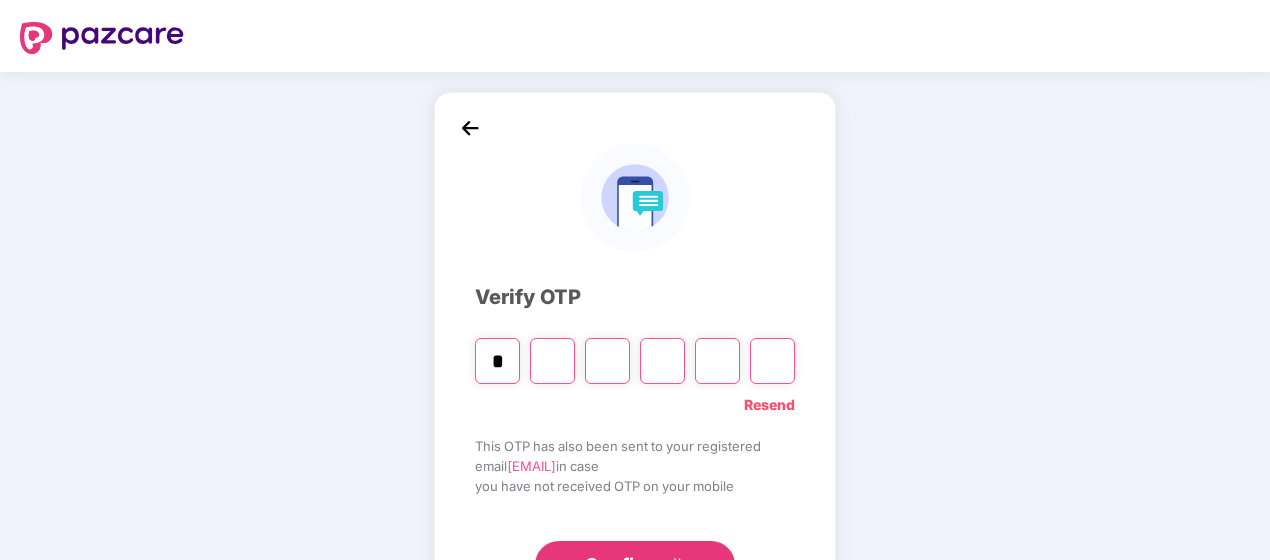 type on "*" 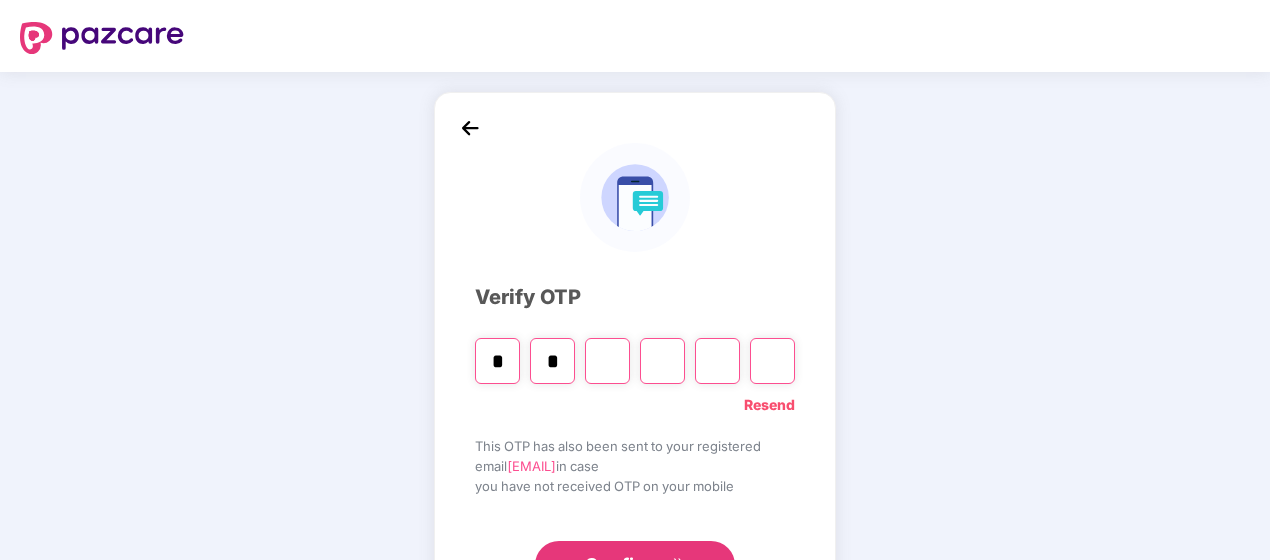 type on "*" 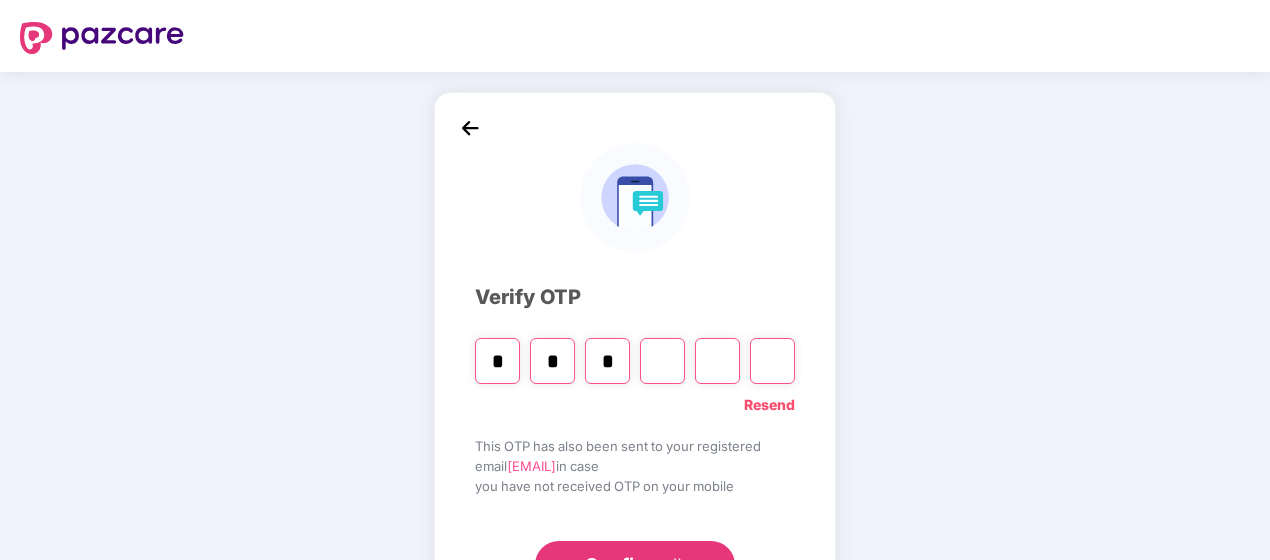 type on "*" 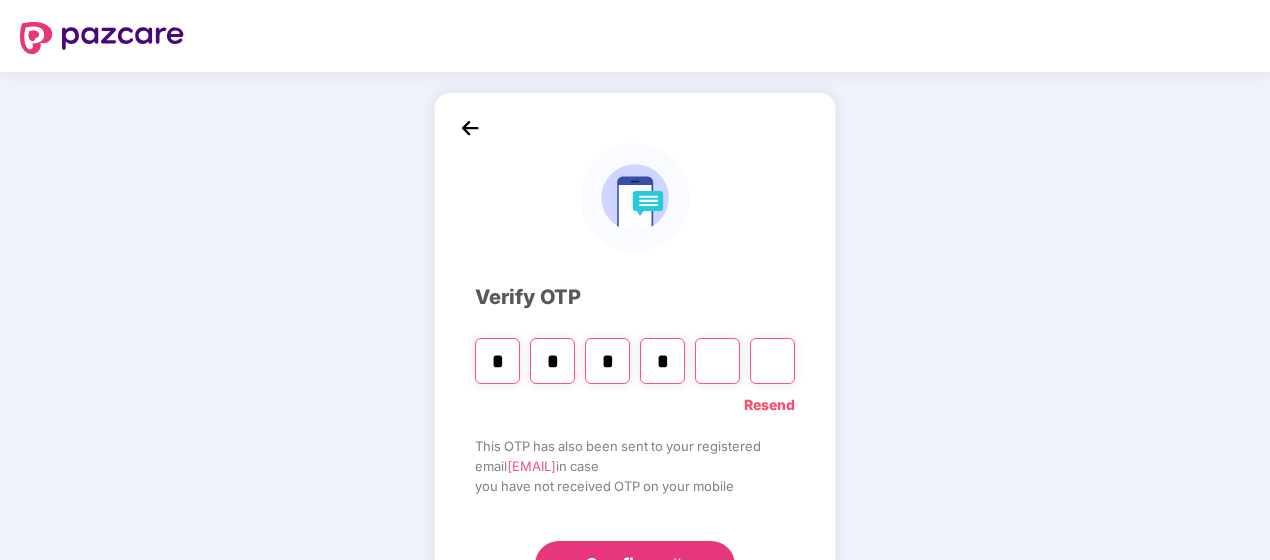 type on "*" 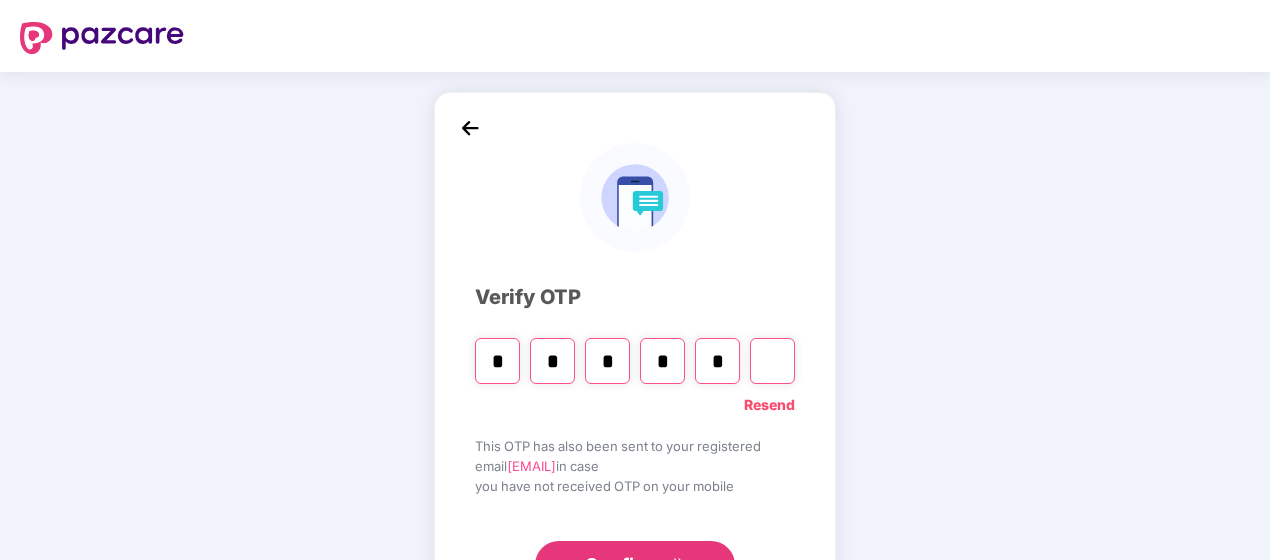 type on "*" 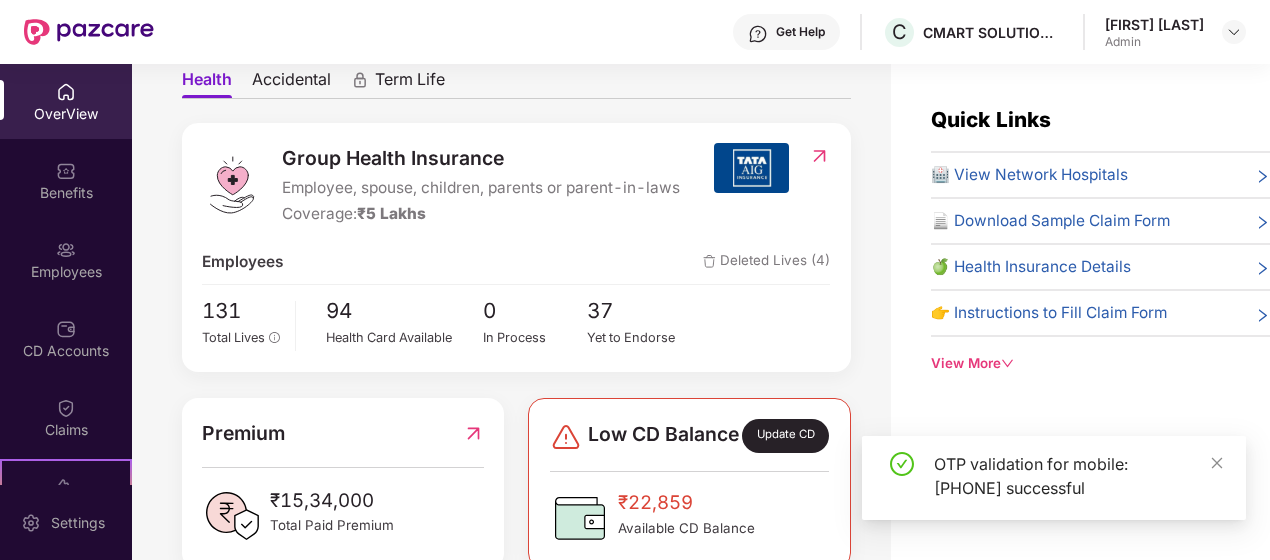 scroll, scrollTop: 254, scrollLeft: 0, axis: vertical 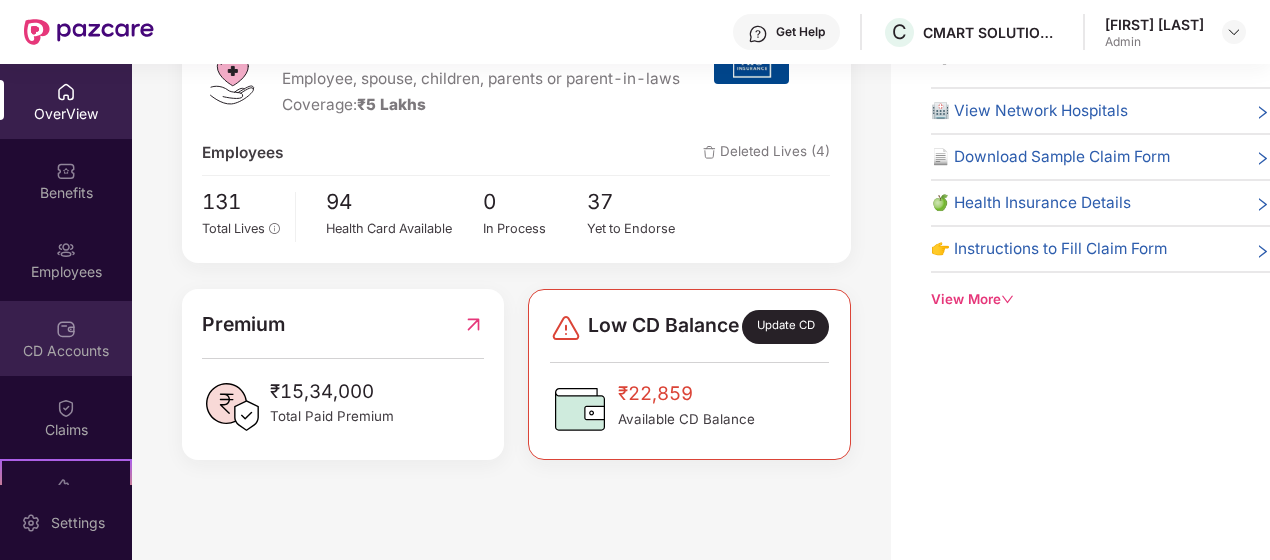 click on "CD Accounts" at bounding box center (66, 351) 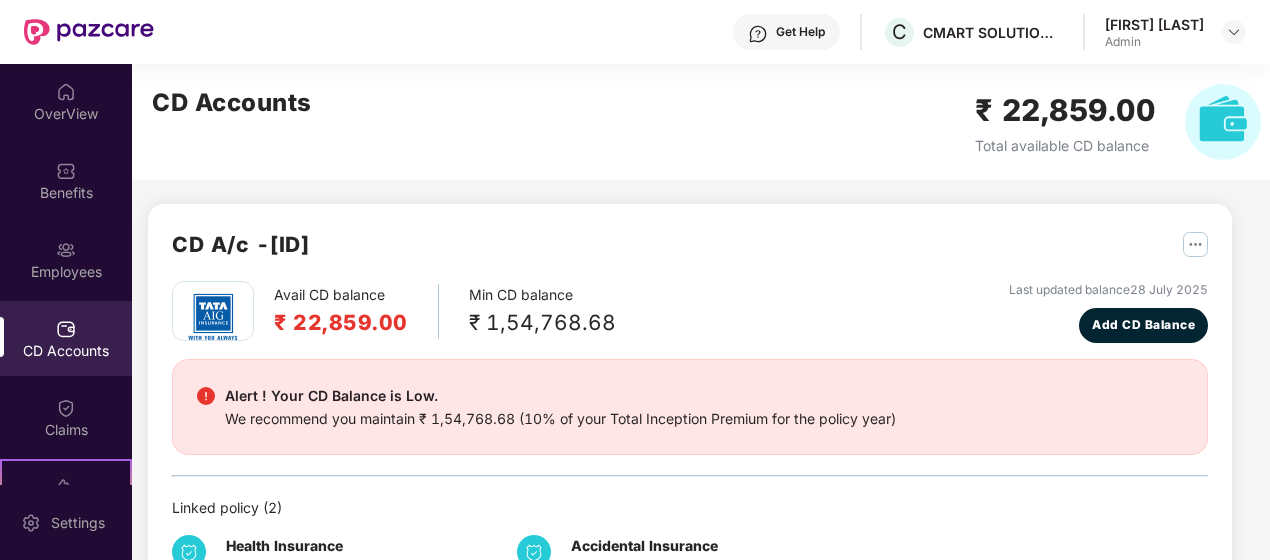scroll, scrollTop: 1, scrollLeft: 0, axis: vertical 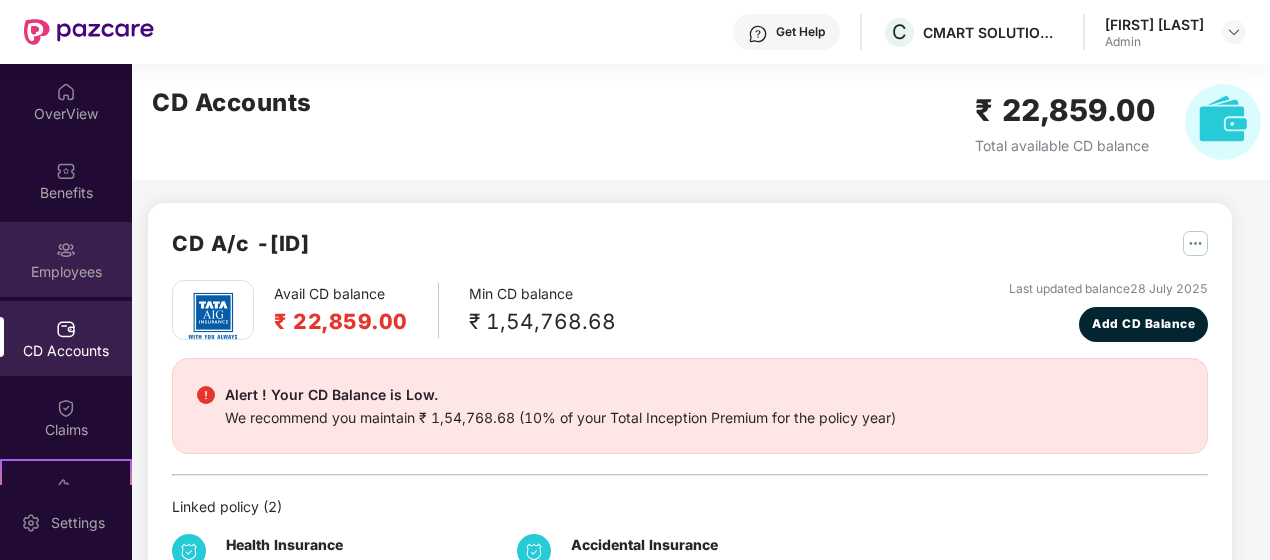 click on "Employees" at bounding box center (66, 272) 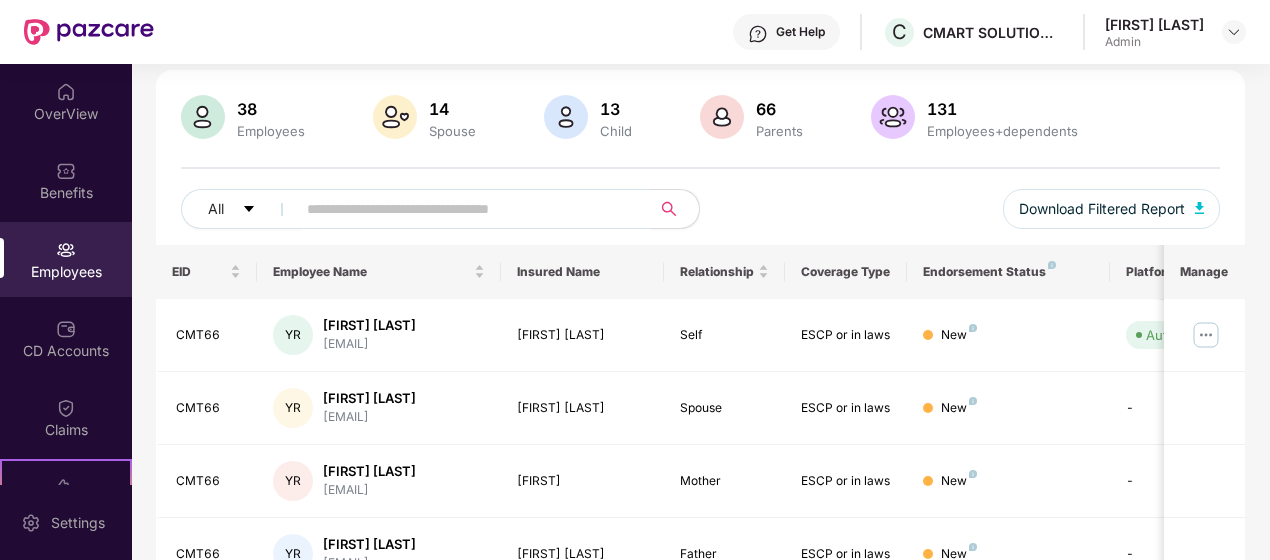 scroll, scrollTop: 131, scrollLeft: 0, axis: vertical 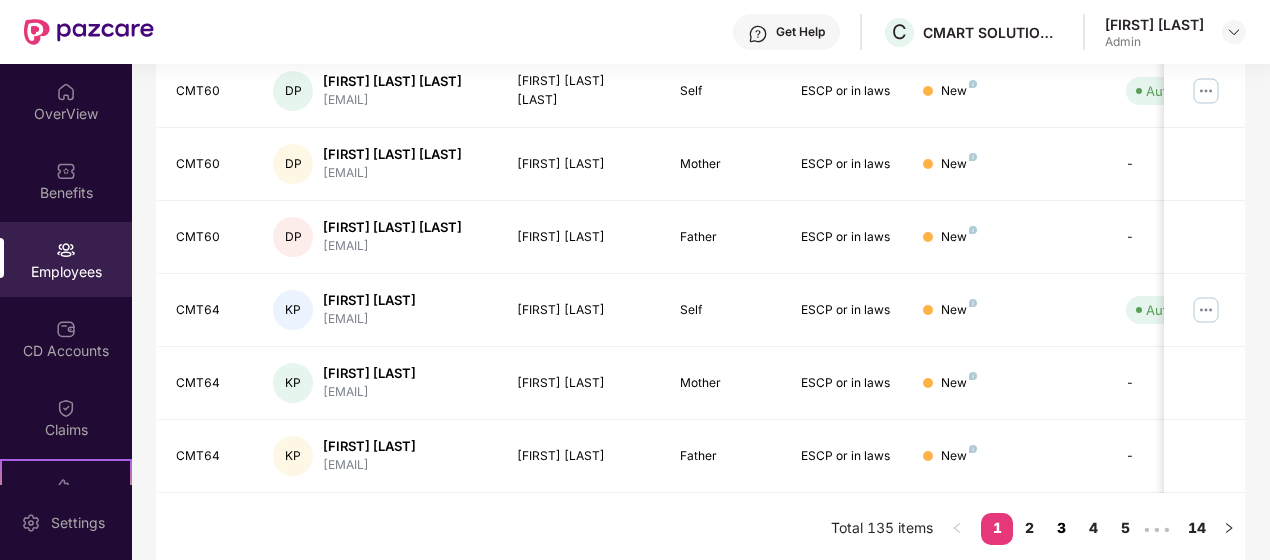 click on "3" at bounding box center [1061, 528] 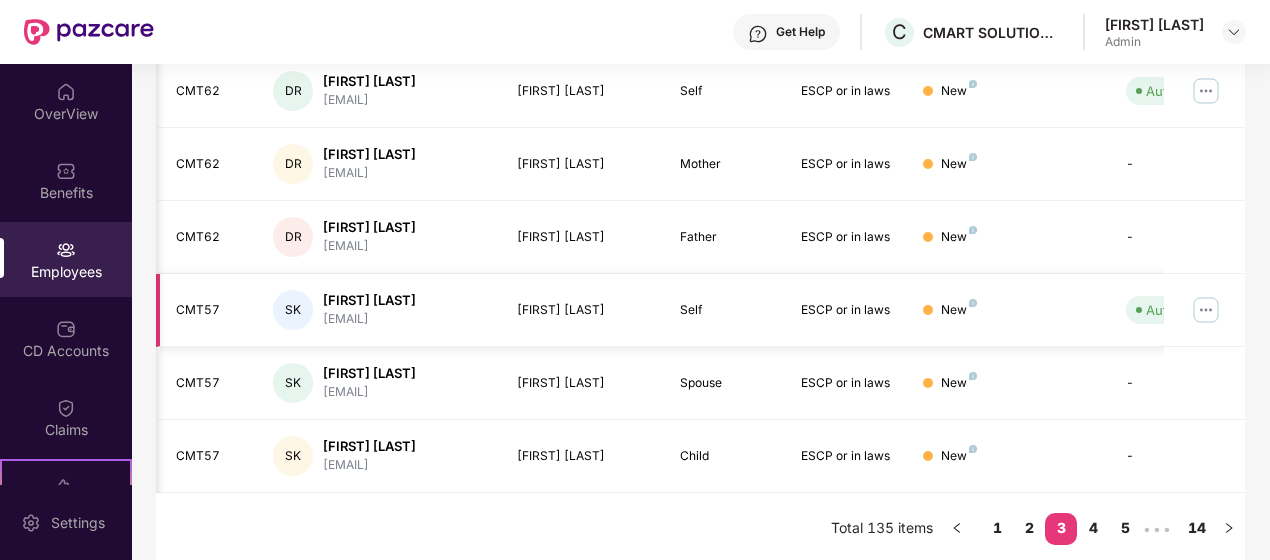 scroll, scrollTop: 0, scrollLeft: 208, axis: horizontal 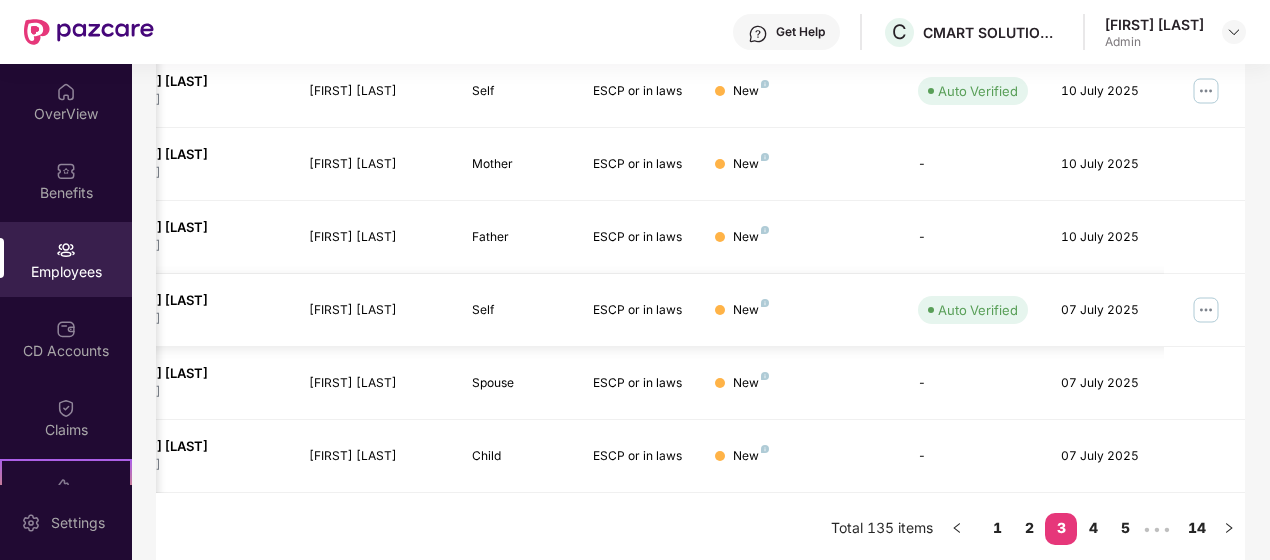 click at bounding box center (1206, 310) 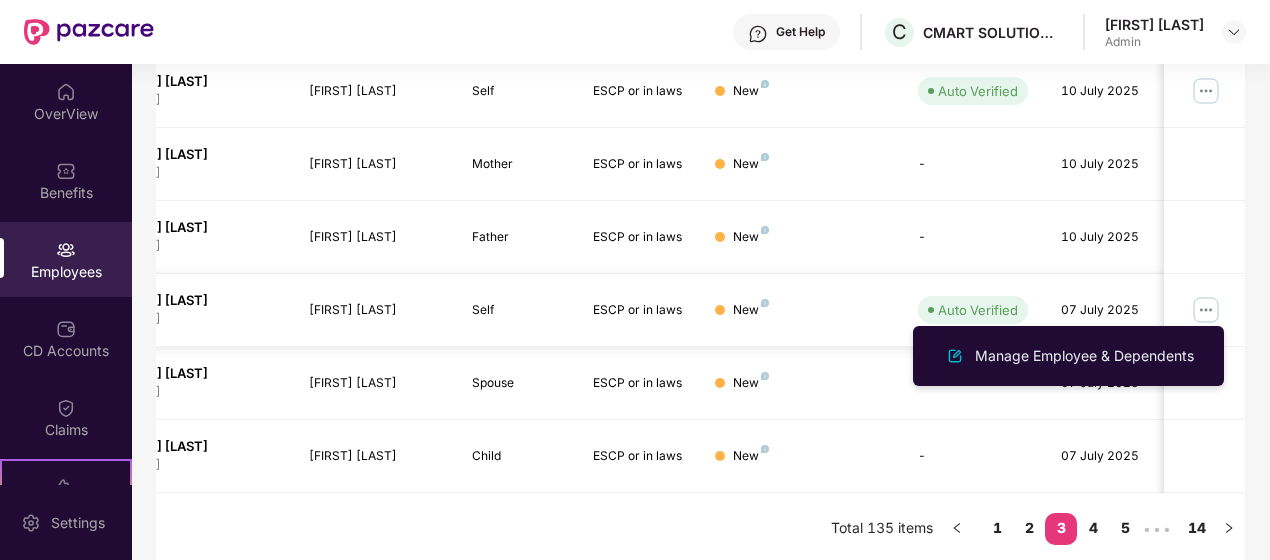 scroll, scrollTop: 0, scrollLeft: 0, axis: both 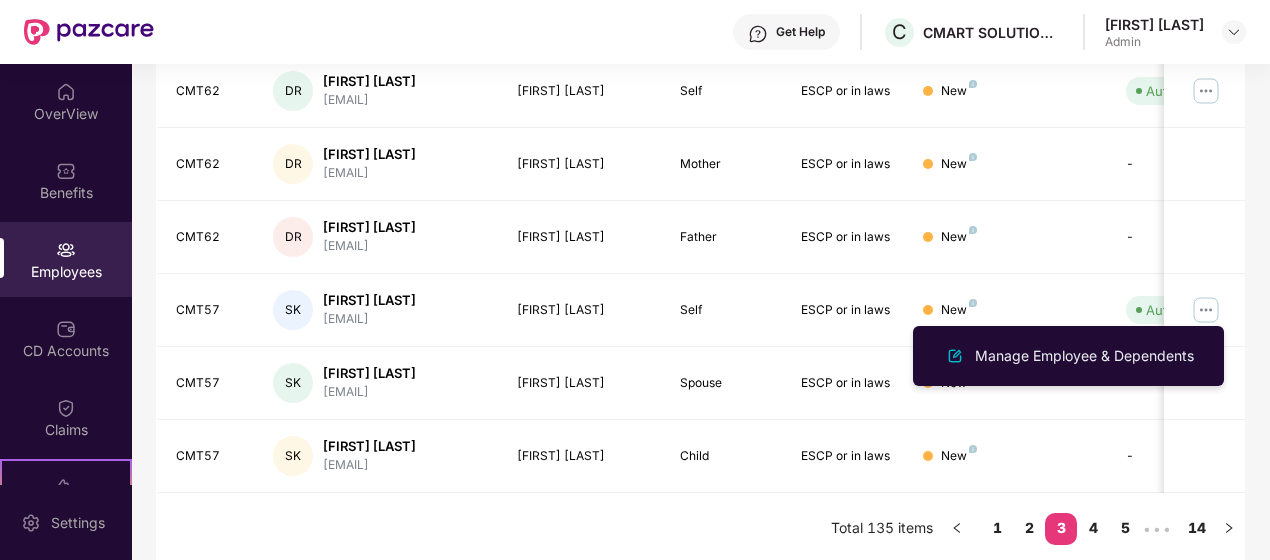 click on "EID Employee Name Insured Name Relationship Coverage Type Endorsement Status Platform Status Joining Date Manage                   [ID] HM [FIRST] [LAST]   [EMAIL] [FIRST] [LAST] Father ESCP or in laws New - [DD] [MONTH] [YYYY] [ID] GS [FIRST] [LAST]   [EMAIL] [FIRST] [LAST] [FIRST] [LAST] Mother ESCP or in laws New Auto Verified [DD] [MONTH] [YYYY] [ID] GS [FIRST] [LAST]   [EMAIL] [FIRST] [LAST] [FIRST] [LAST] Father ESCP or in laws New - [DD] [MONTH] [YYYY] [ID] GS [FIRST] [LAST]   [EMAIL] [FIRST] [LAST] [FIRST] [LAST] Self ESCP or in laws New Auto Verified [DD] [MONTH] [YYYY] [ID] SK [FIRST] [LAST]   [EMAIL] [FIRST] [LAST] [FIRST] [LAST] Spouse -" at bounding box center (701, 137) 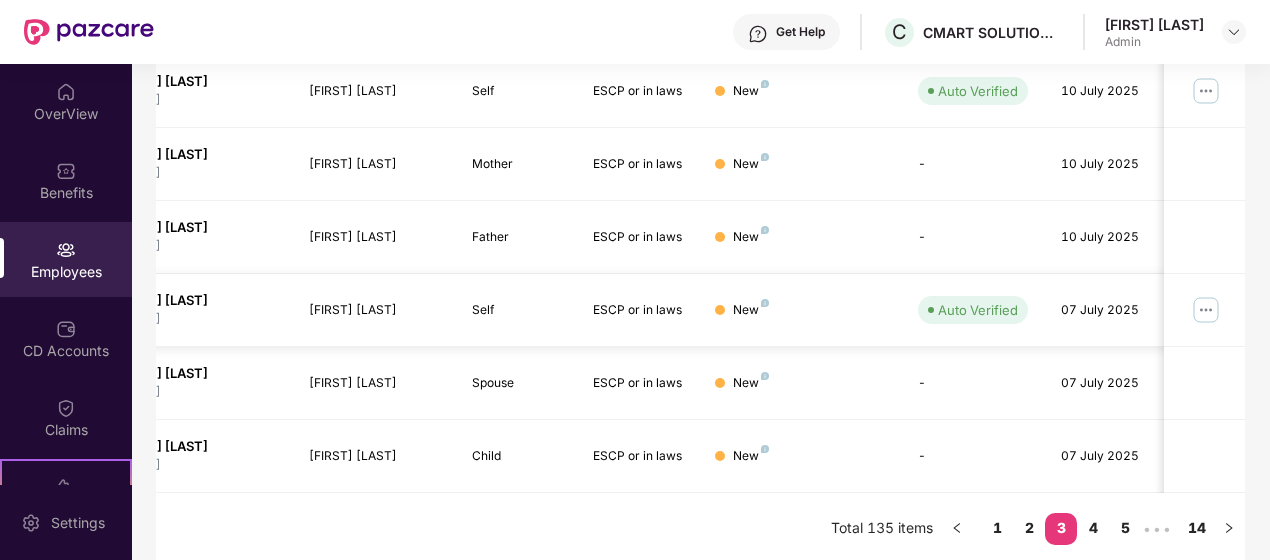 scroll, scrollTop: 0, scrollLeft: 0, axis: both 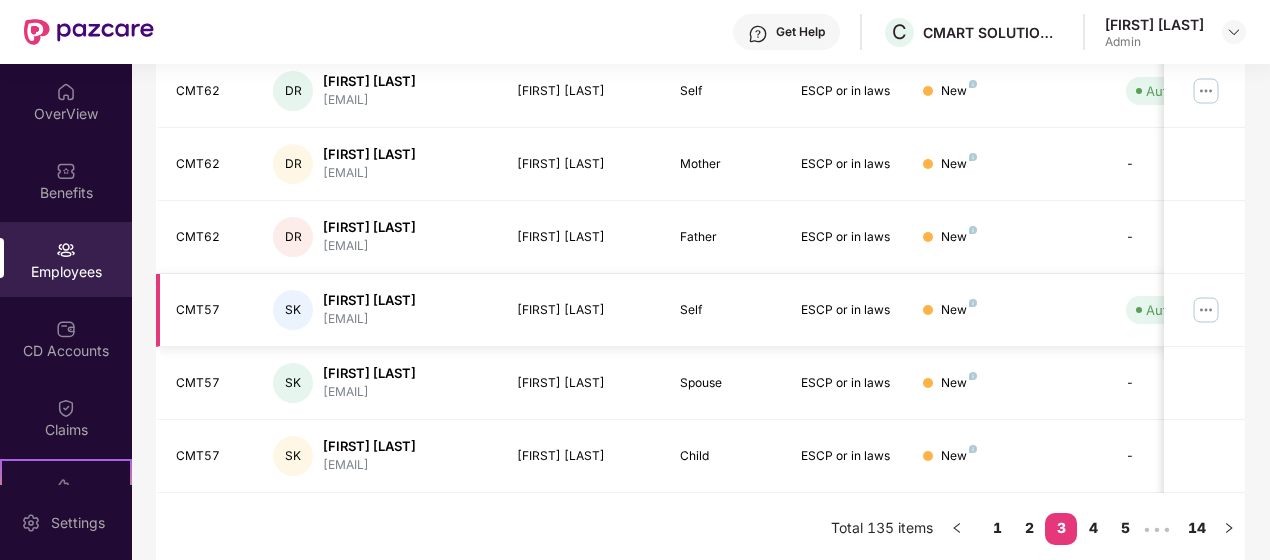 click at bounding box center [1206, 310] 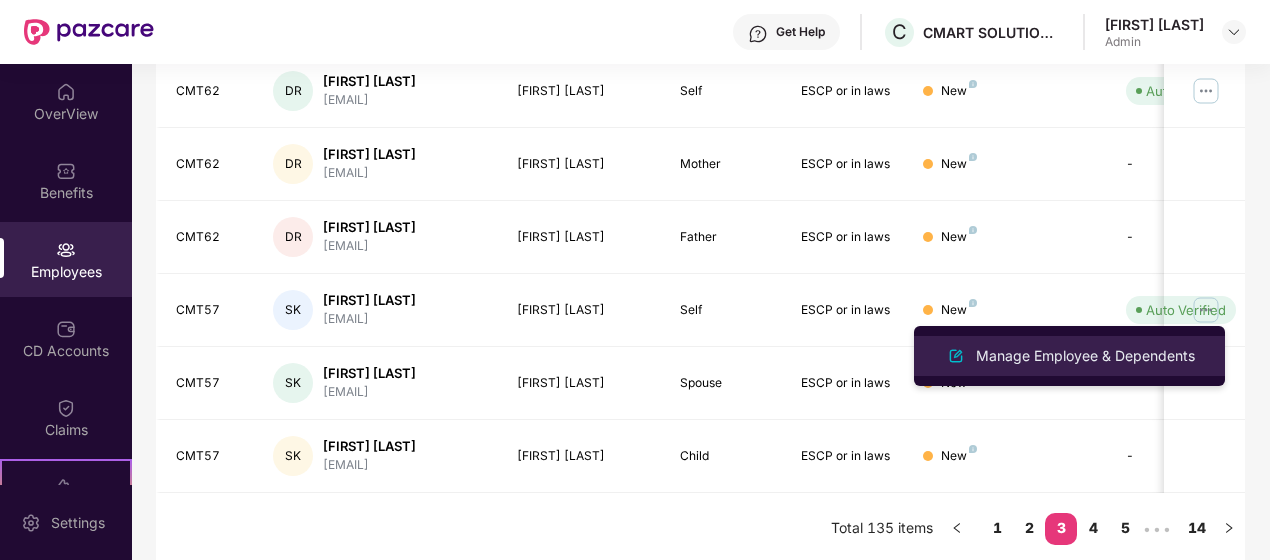 click on "Manage Employee & Dependents" at bounding box center (1085, 356) 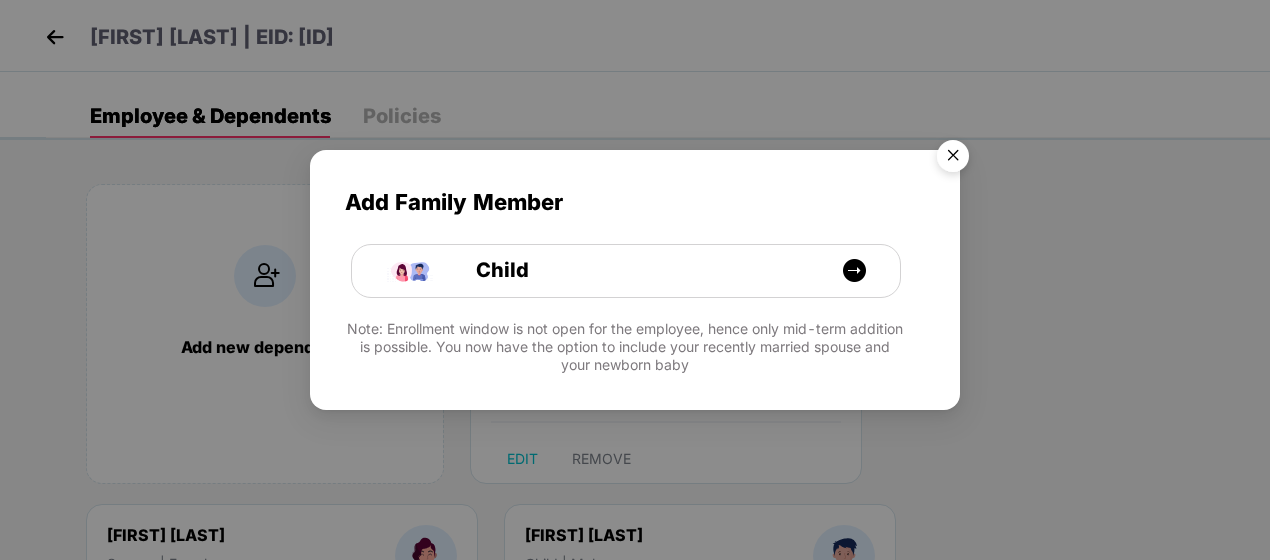 click at bounding box center (953, 159) 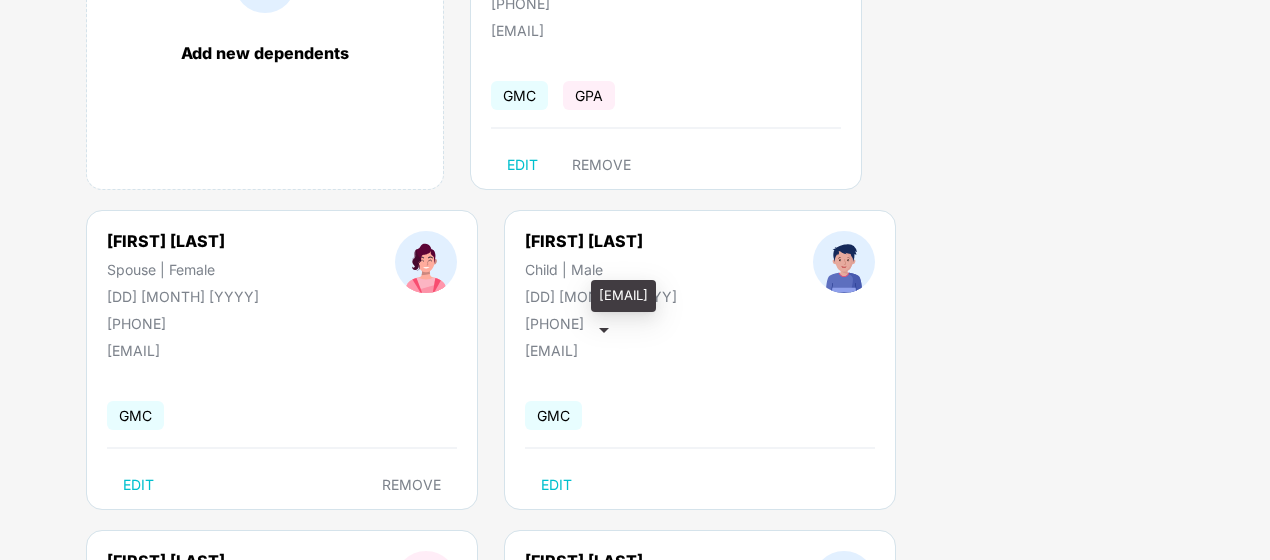 scroll, scrollTop: 0, scrollLeft: 0, axis: both 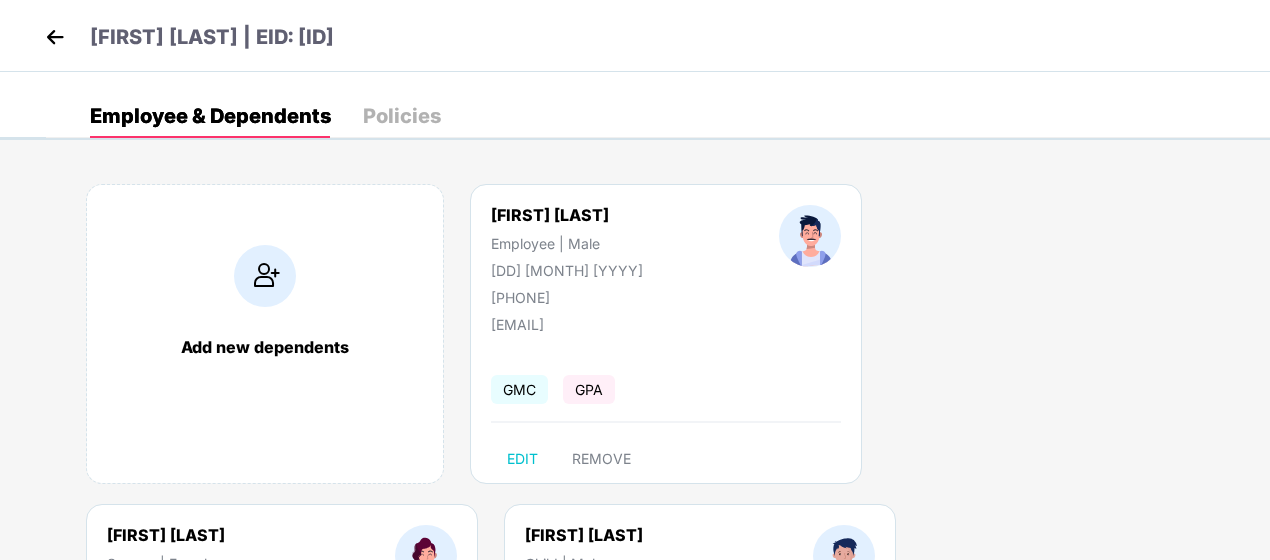 click on "Policies" at bounding box center [402, 116] 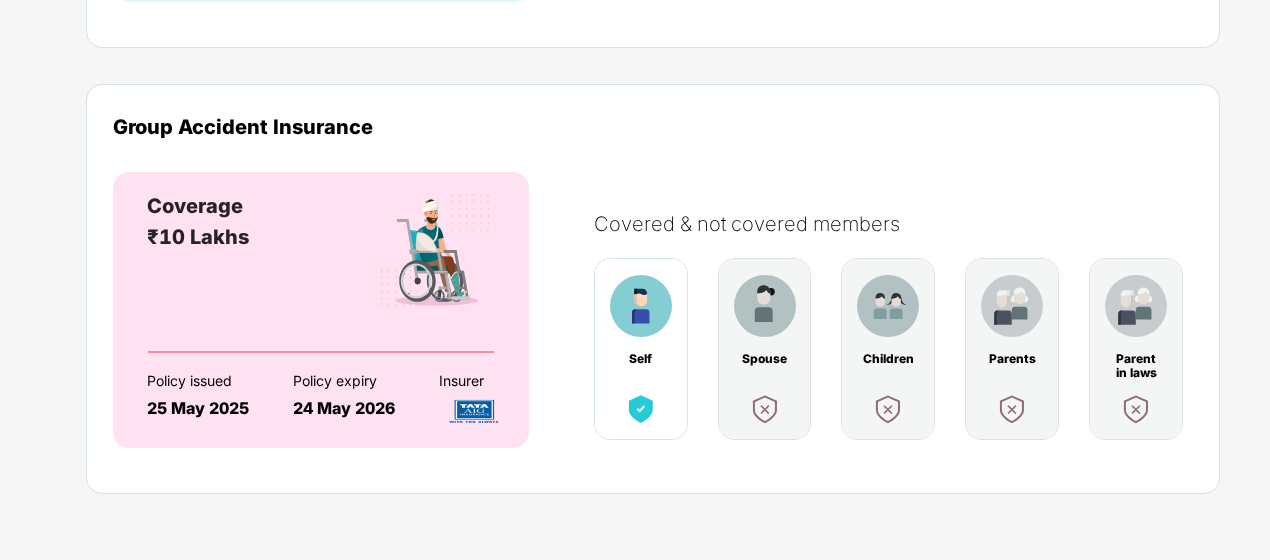scroll, scrollTop: 0, scrollLeft: 0, axis: both 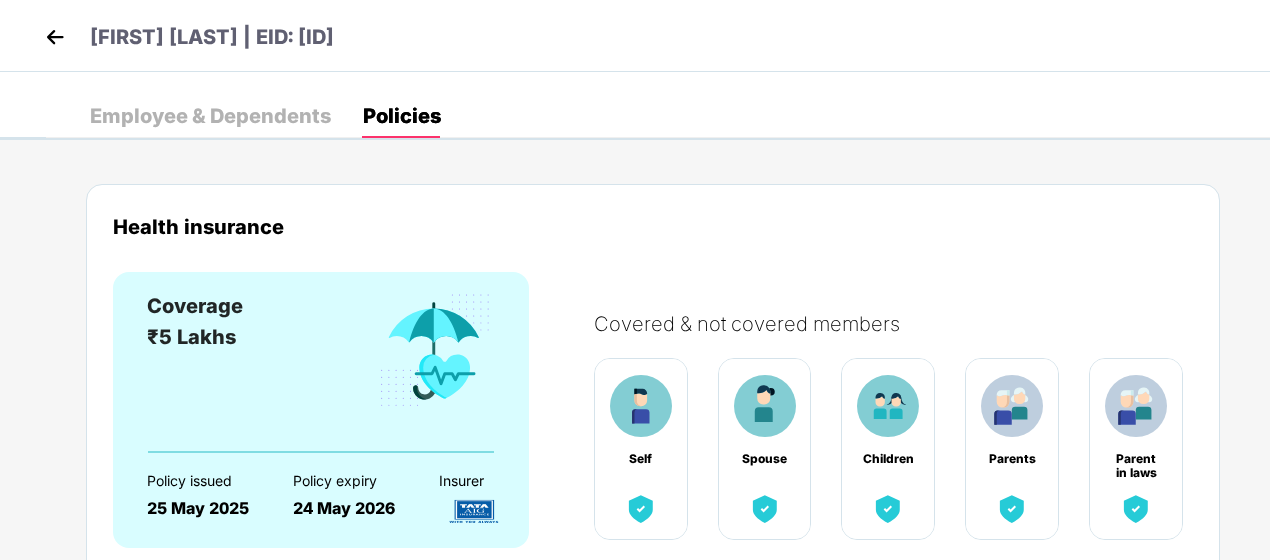 click at bounding box center [435, 371] 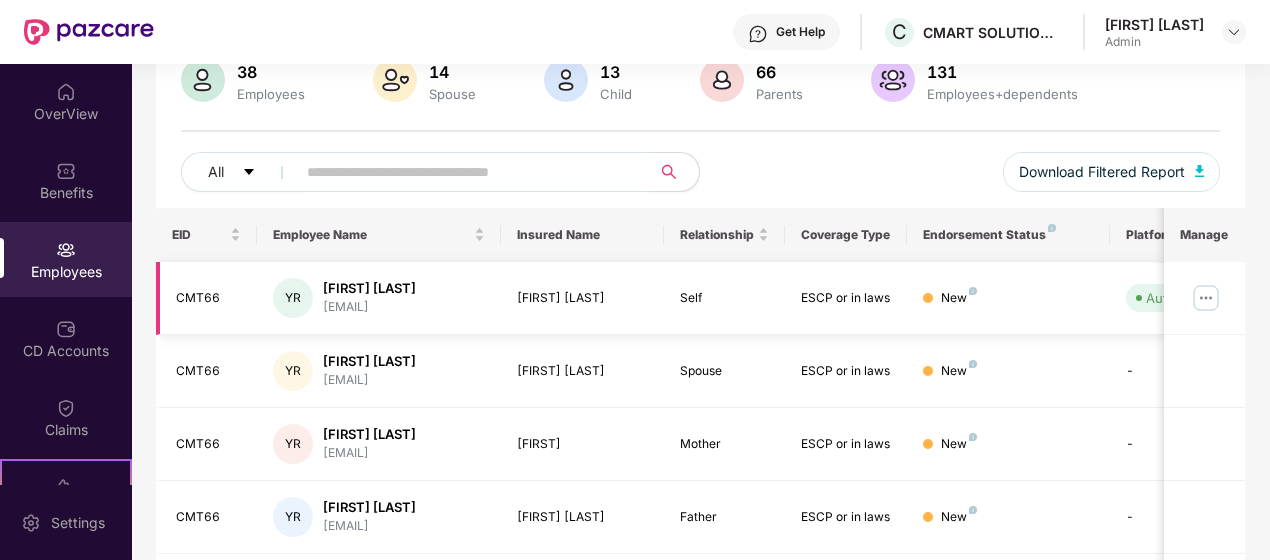 scroll, scrollTop: 166, scrollLeft: 0, axis: vertical 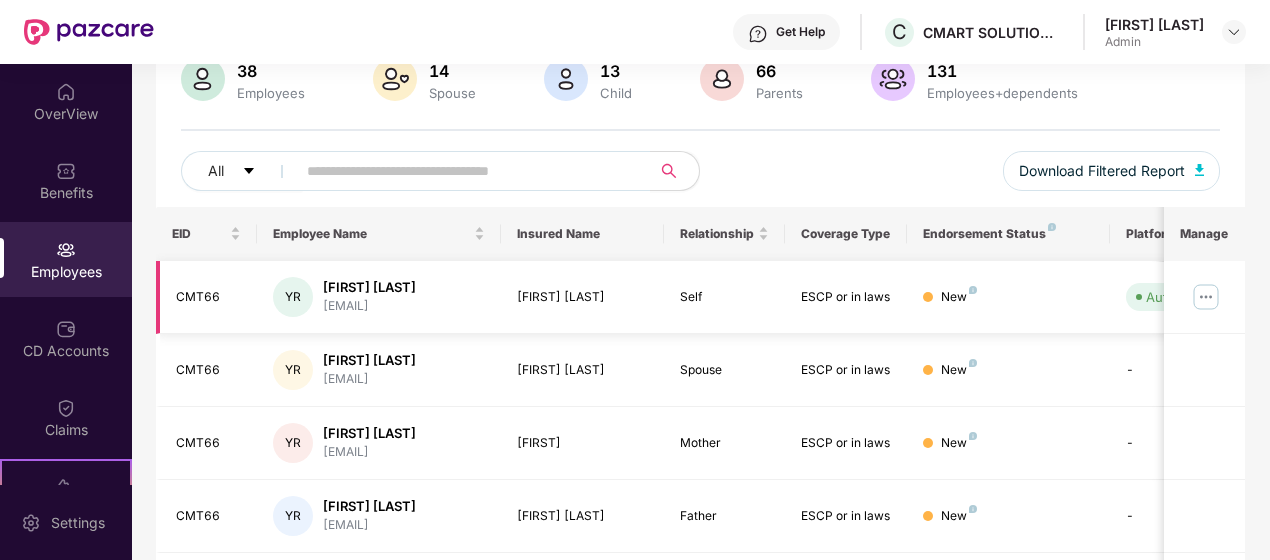 click at bounding box center [1206, 297] 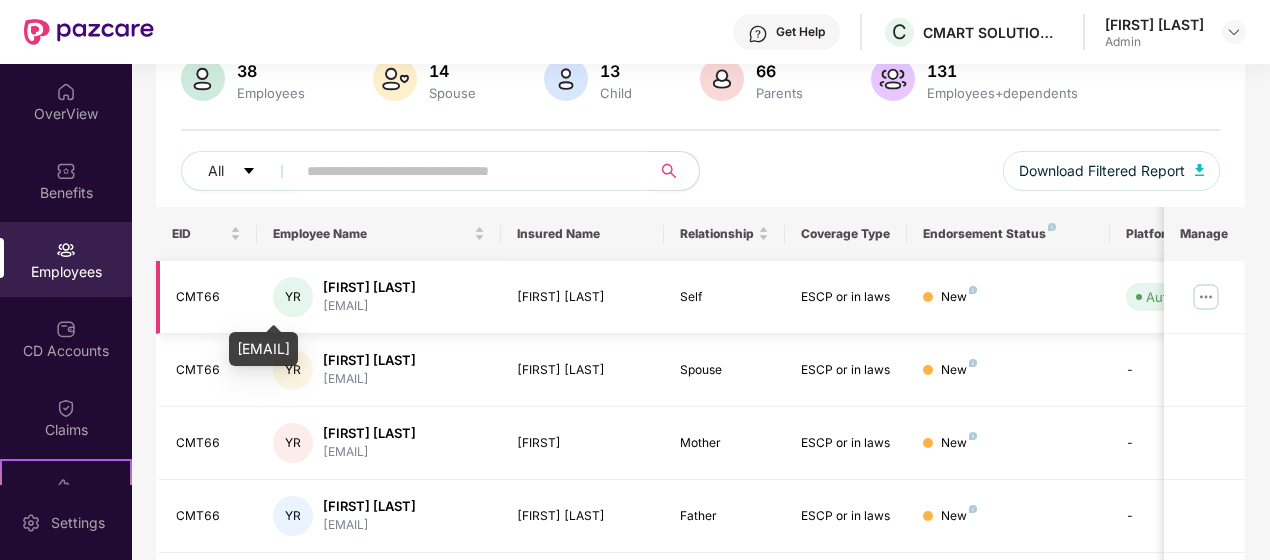 click on "[EMAIL]" at bounding box center [369, 306] 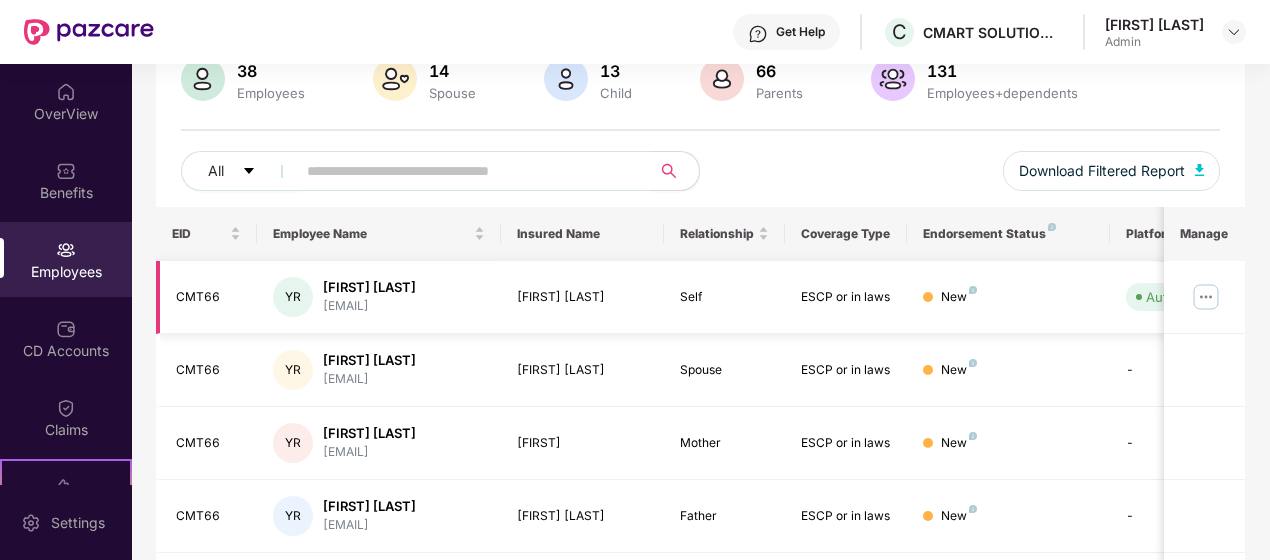 click on "CMT66" at bounding box center (209, 297) 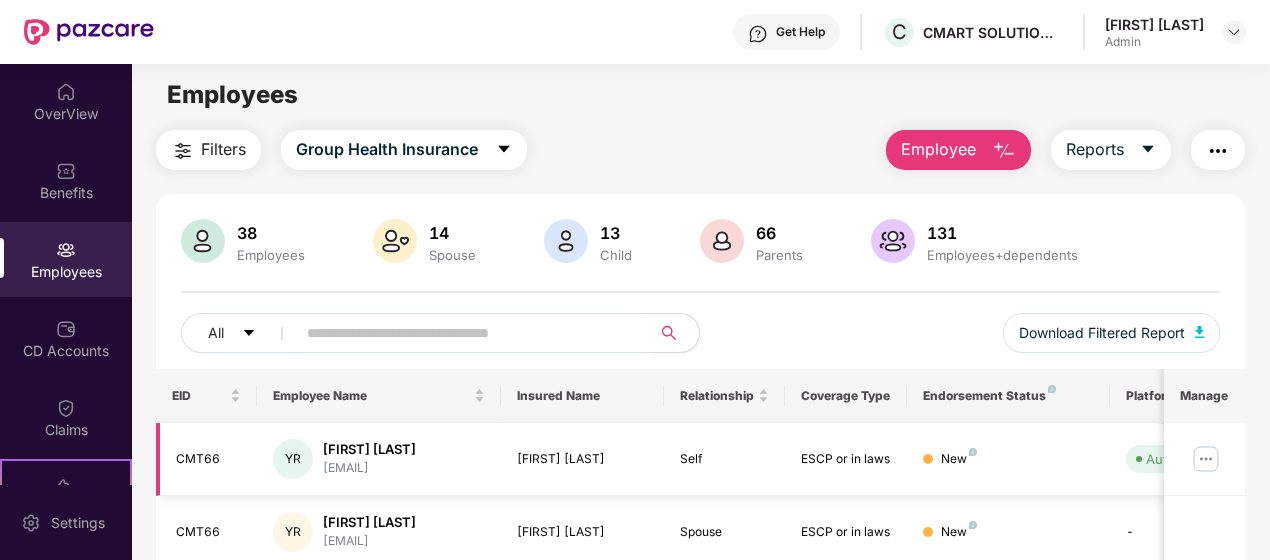 scroll, scrollTop: 0, scrollLeft: 0, axis: both 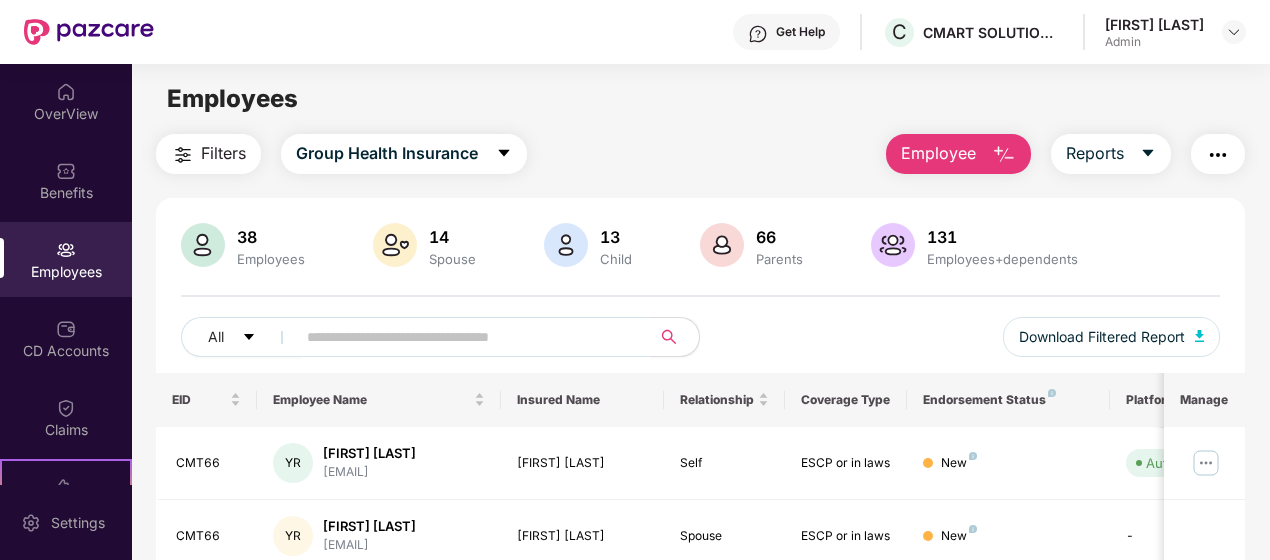 click at bounding box center (1218, 154) 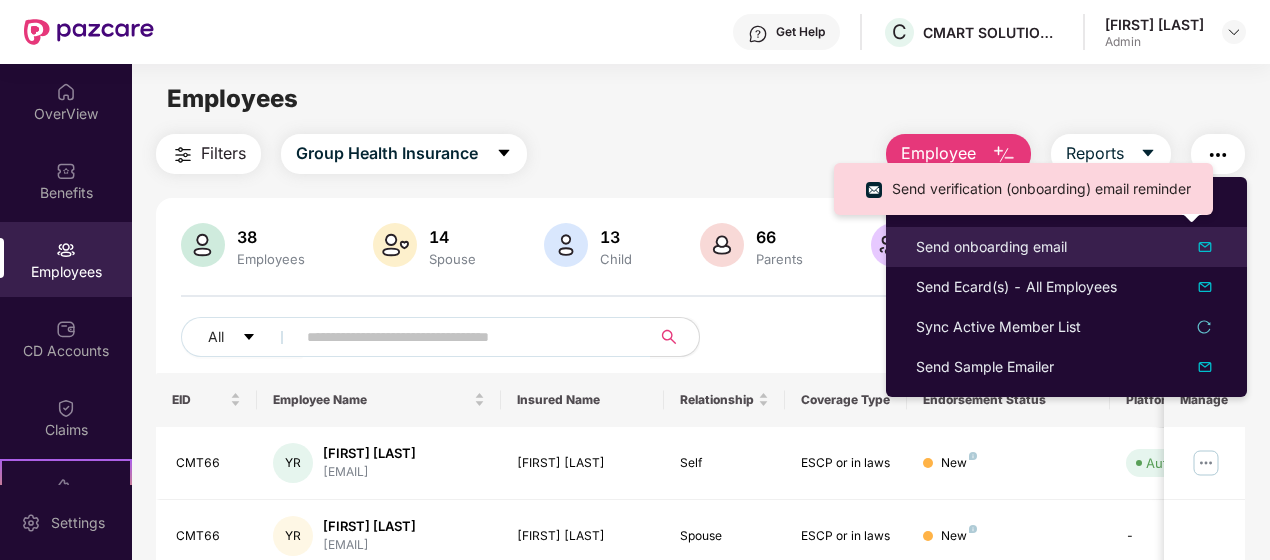 click on "Send onboarding email" at bounding box center [991, 247] 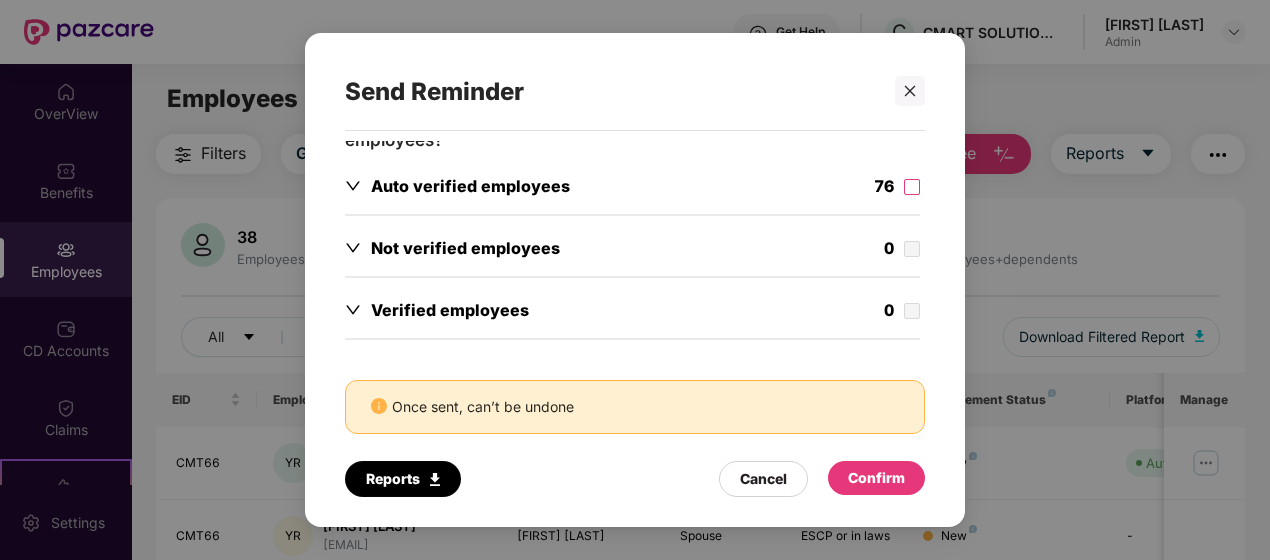 scroll, scrollTop: 0, scrollLeft: 0, axis: both 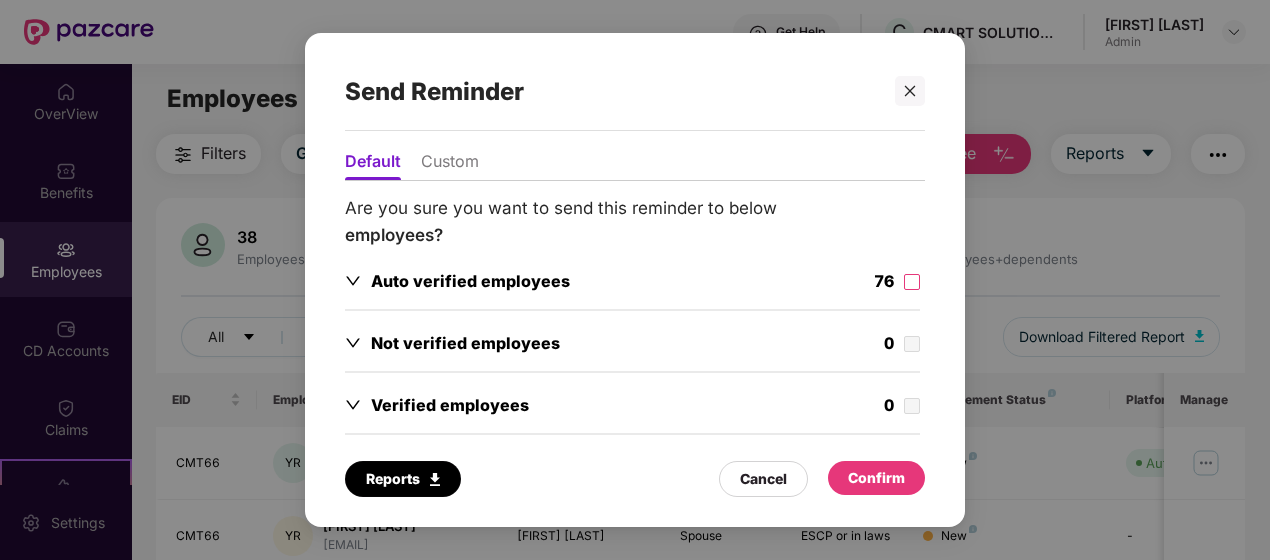 click on "Custom" at bounding box center (450, 165) 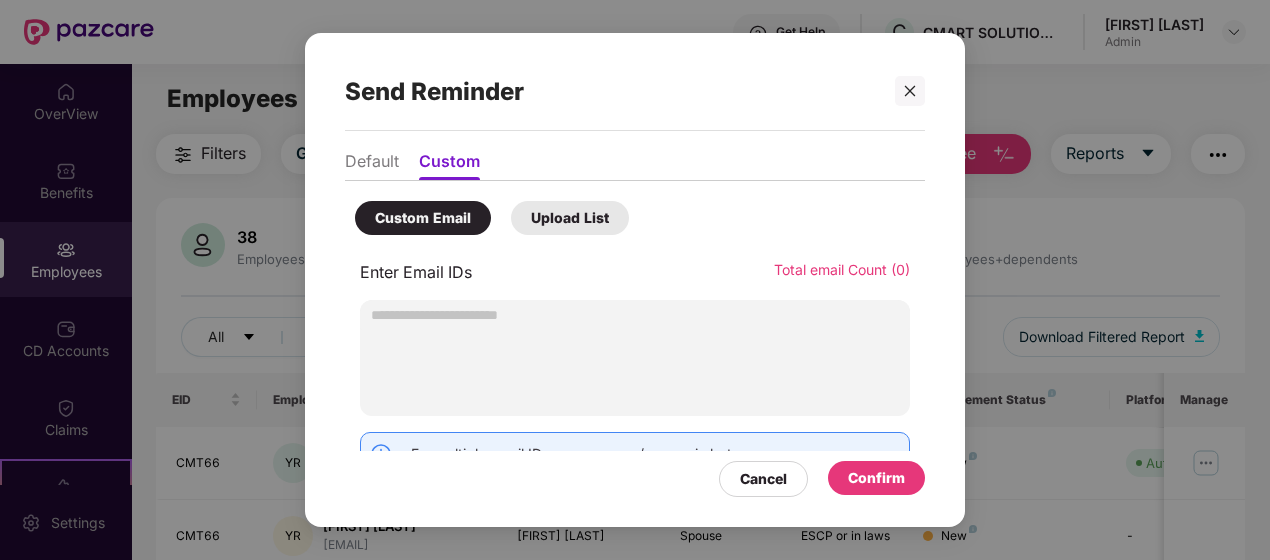 click at bounding box center [635, 358] 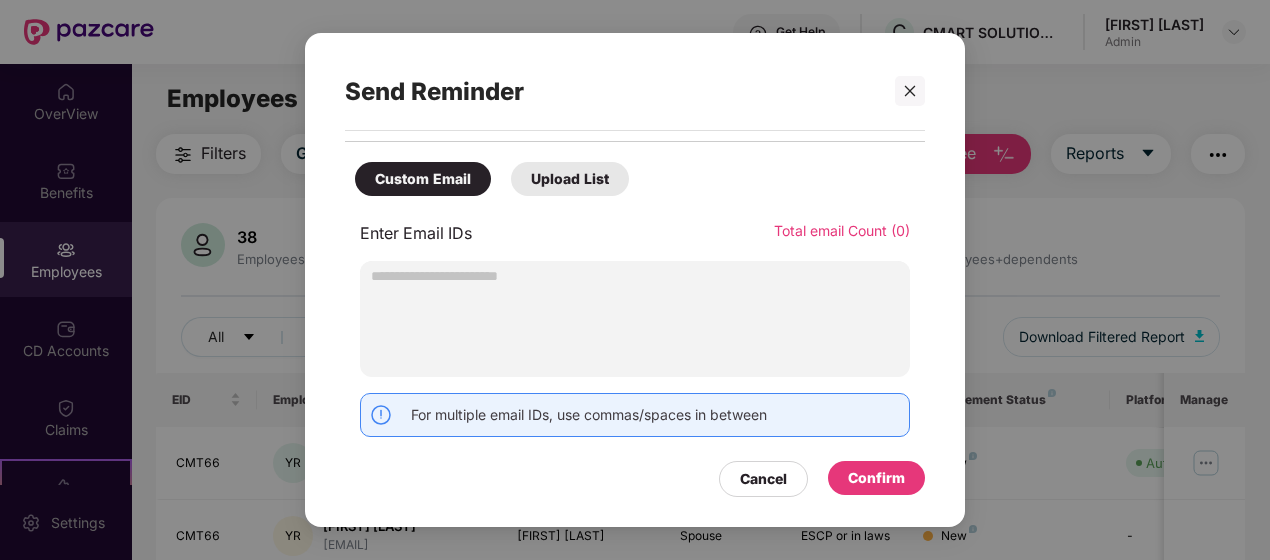 scroll, scrollTop: 39, scrollLeft: 0, axis: vertical 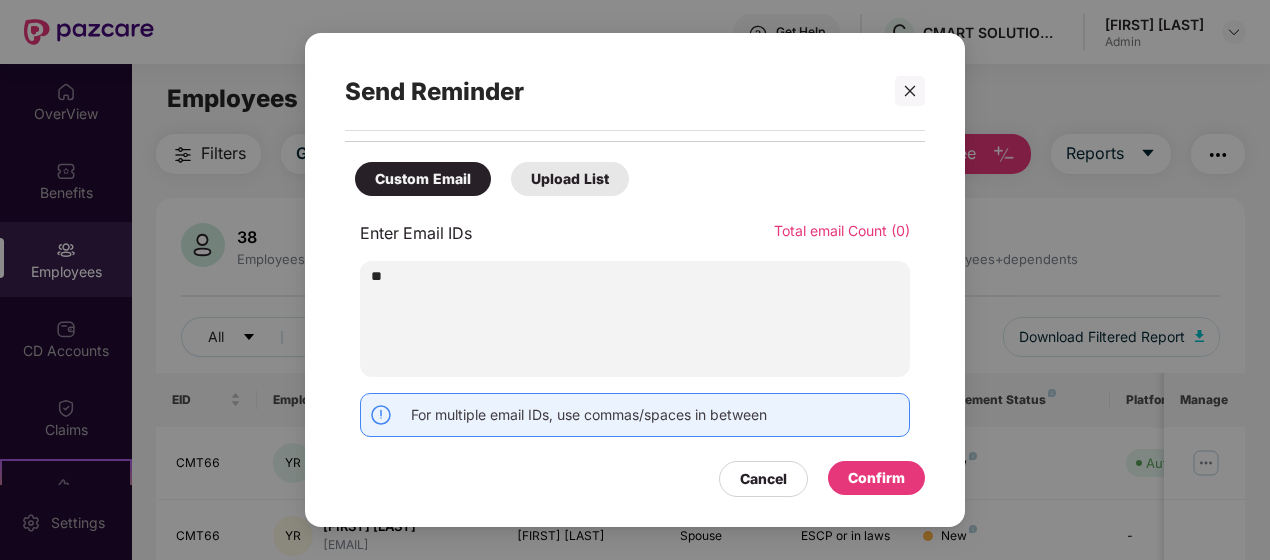type on "*" 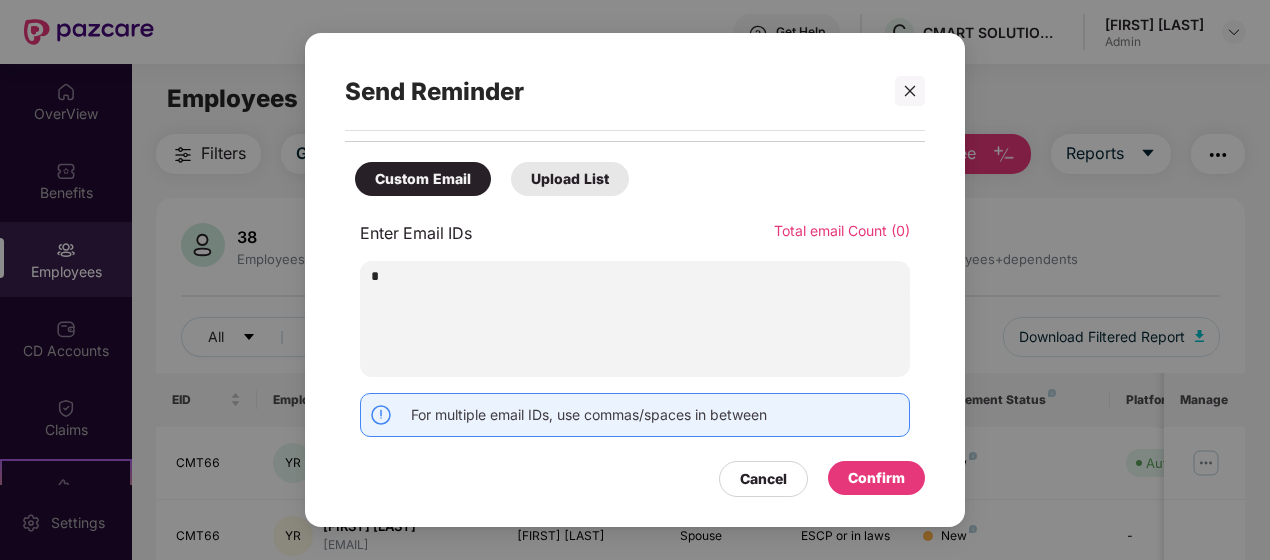 type 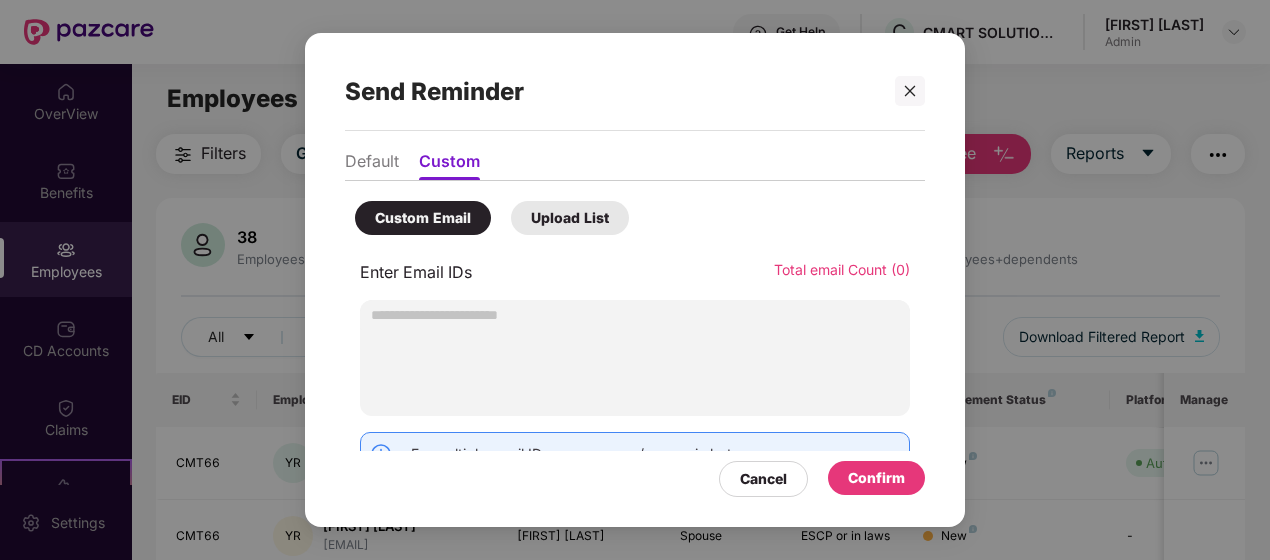 scroll, scrollTop: 1, scrollLeft: 0, axis: vertical 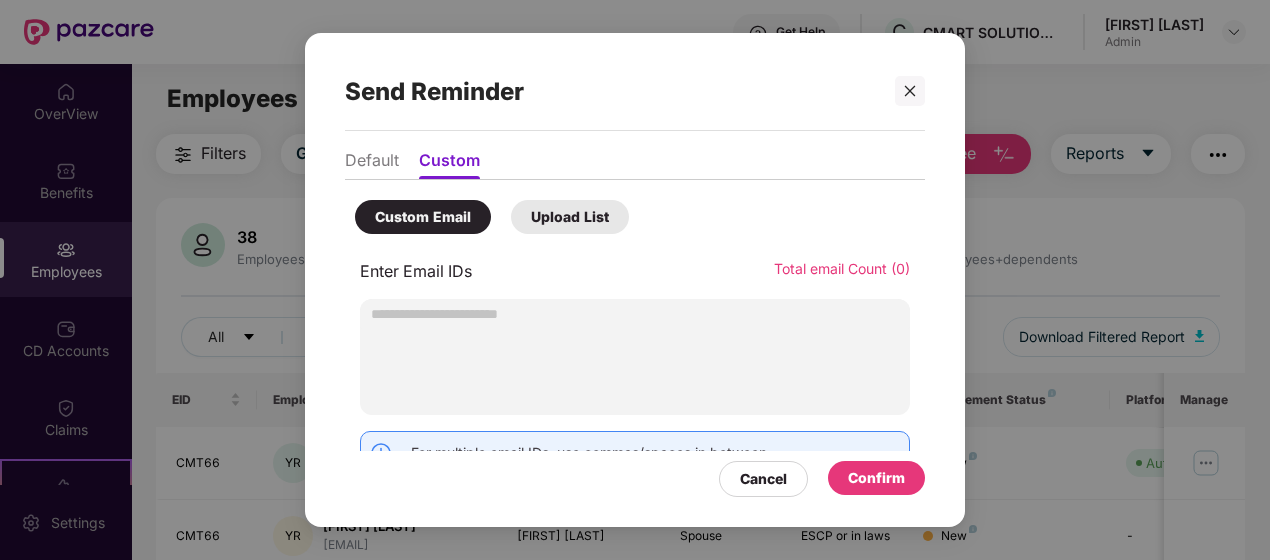 click on "Default" at bounding box center [372, 164] 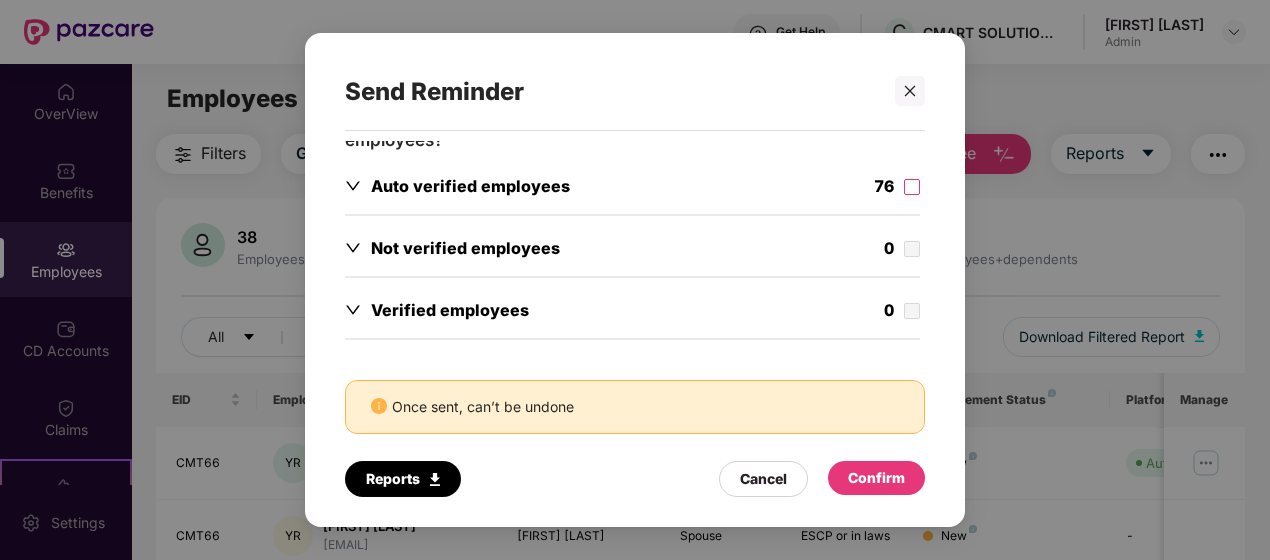 scroll, scrollTop: 0, scrollLeft: 0, axis: both 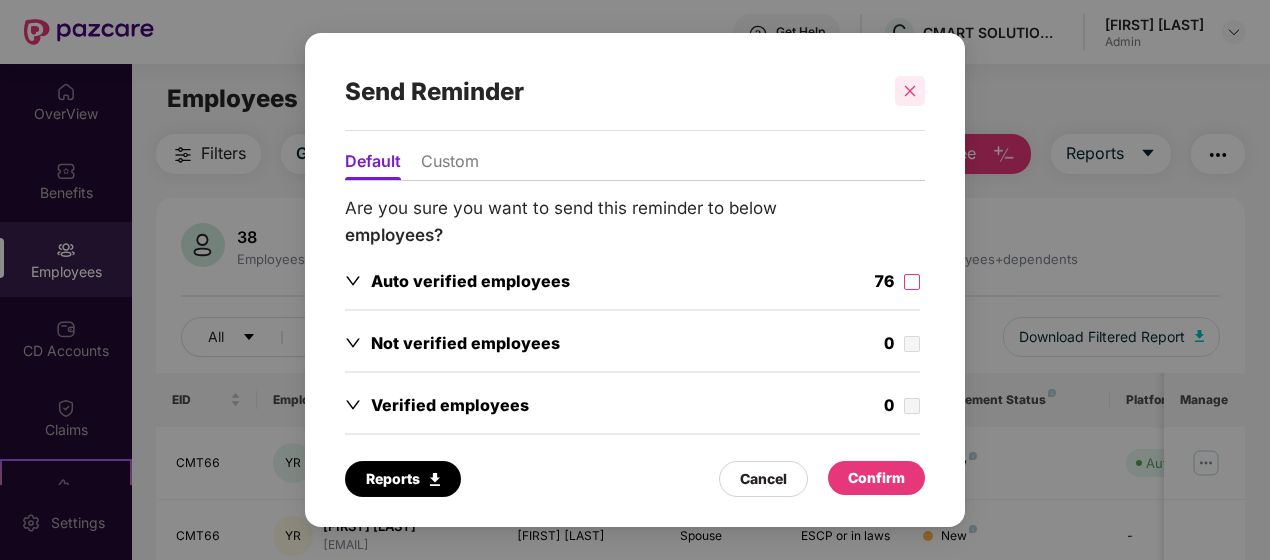 click at bounding box center (910, 91) 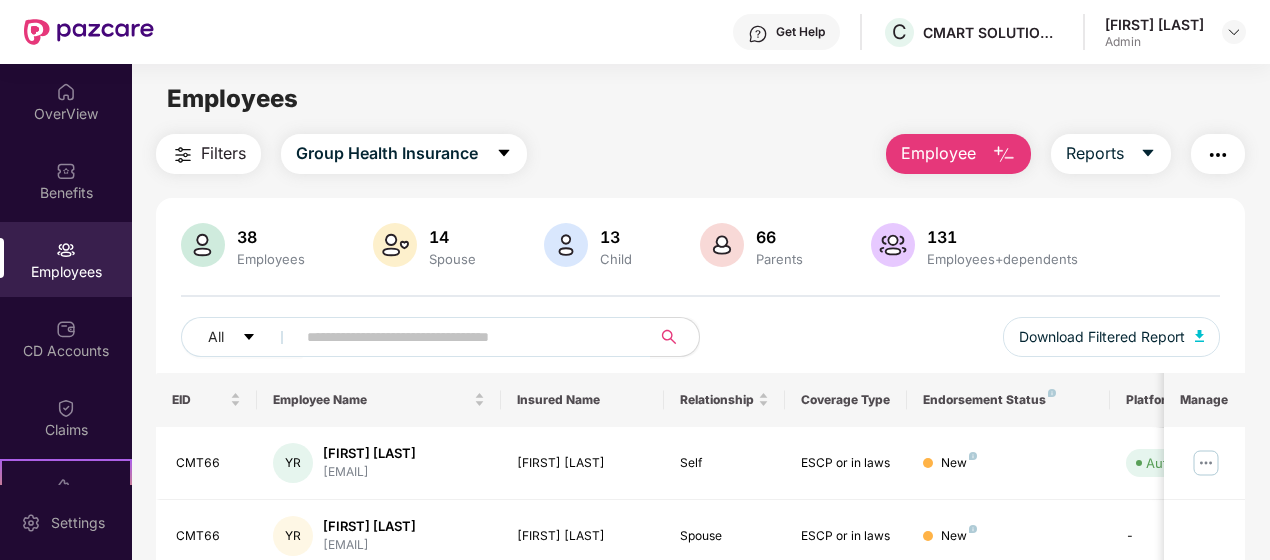 click at bounding box center [1218, 155] 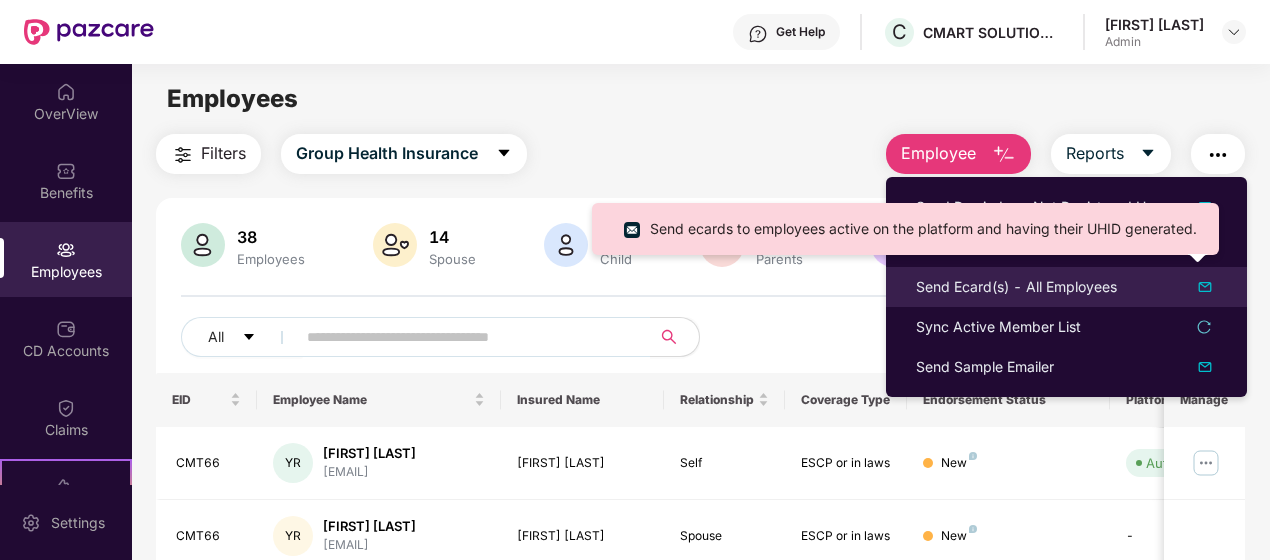 click on "Send Ecard(s) - All Employees" at bounding box center [1016, 287] 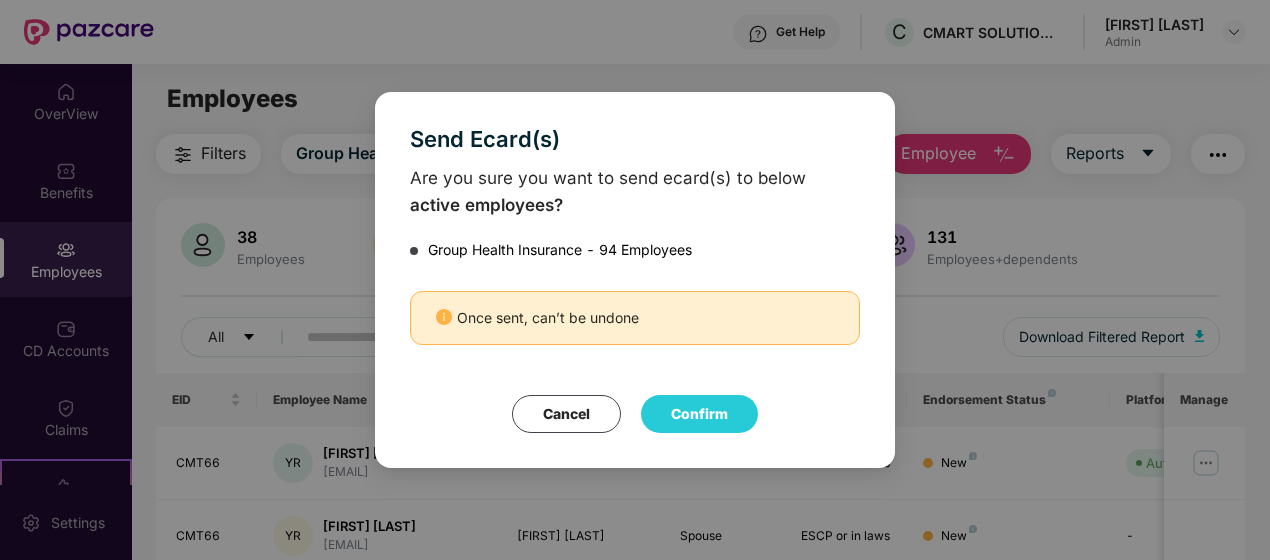 click on "Send Ecard(s) Are you sure you want to send ecard(s) to below  active employees? Group Health Insurance - 94 Employees  Once sent, can’t be undone Cancel Confirm  Cancel OK" at bounding box center [635, 280] 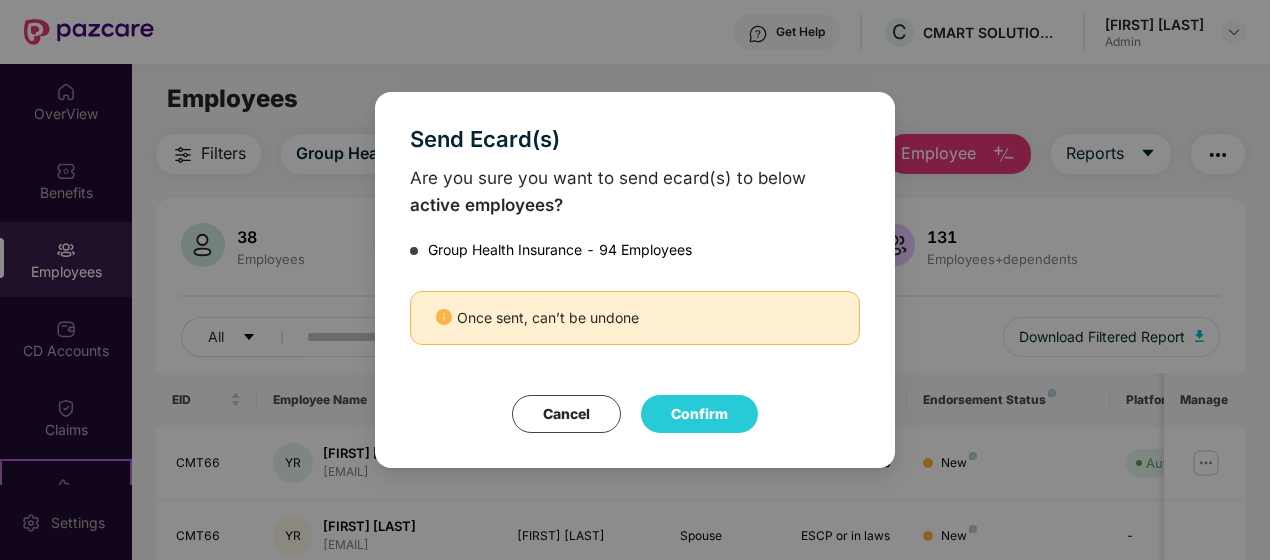 click on "Confirm" at bounding box center (699, 414) 